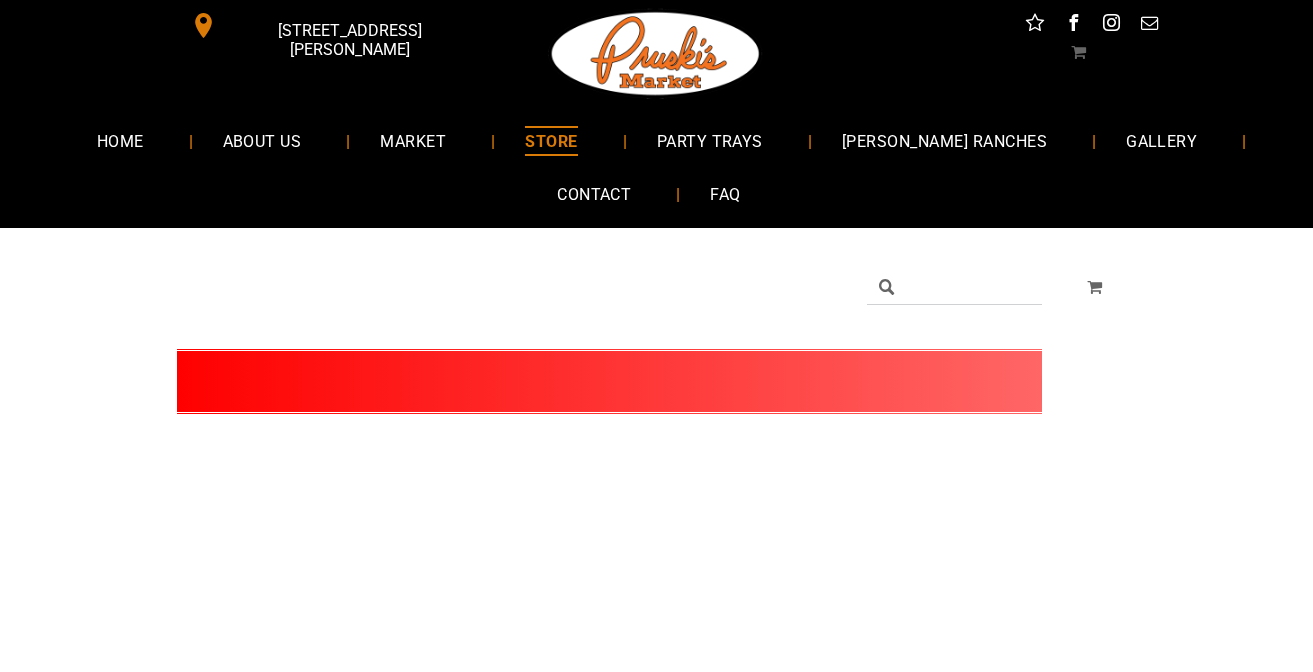 scroll, scrollTop: 0, scrollLeft: 0, axis: both 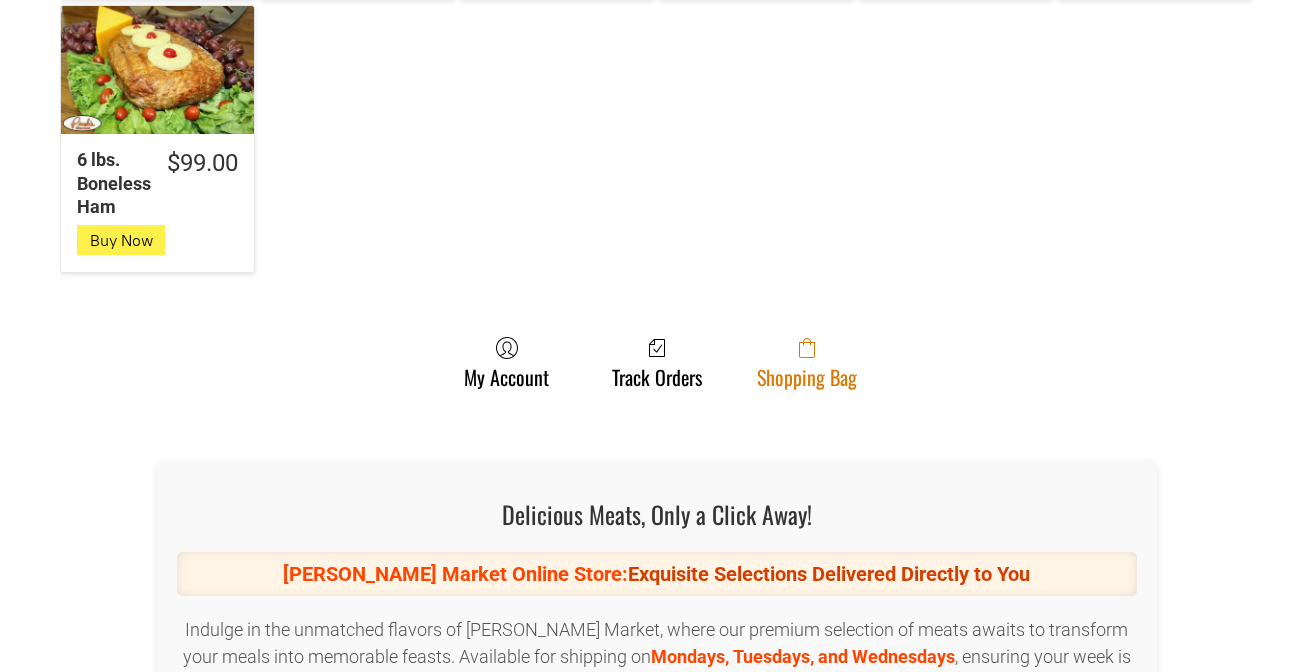 click on "Shopping Bag" 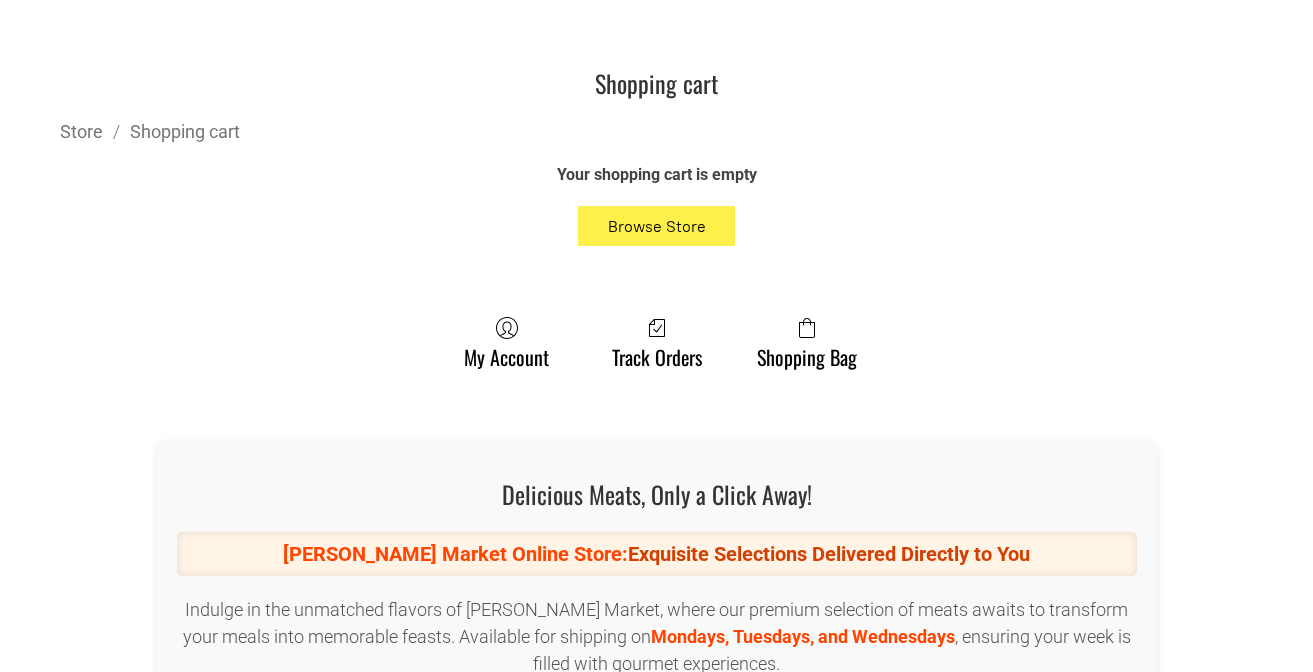 scroll, scrollTop: 500, scrollLeft: 0, axis: vertical 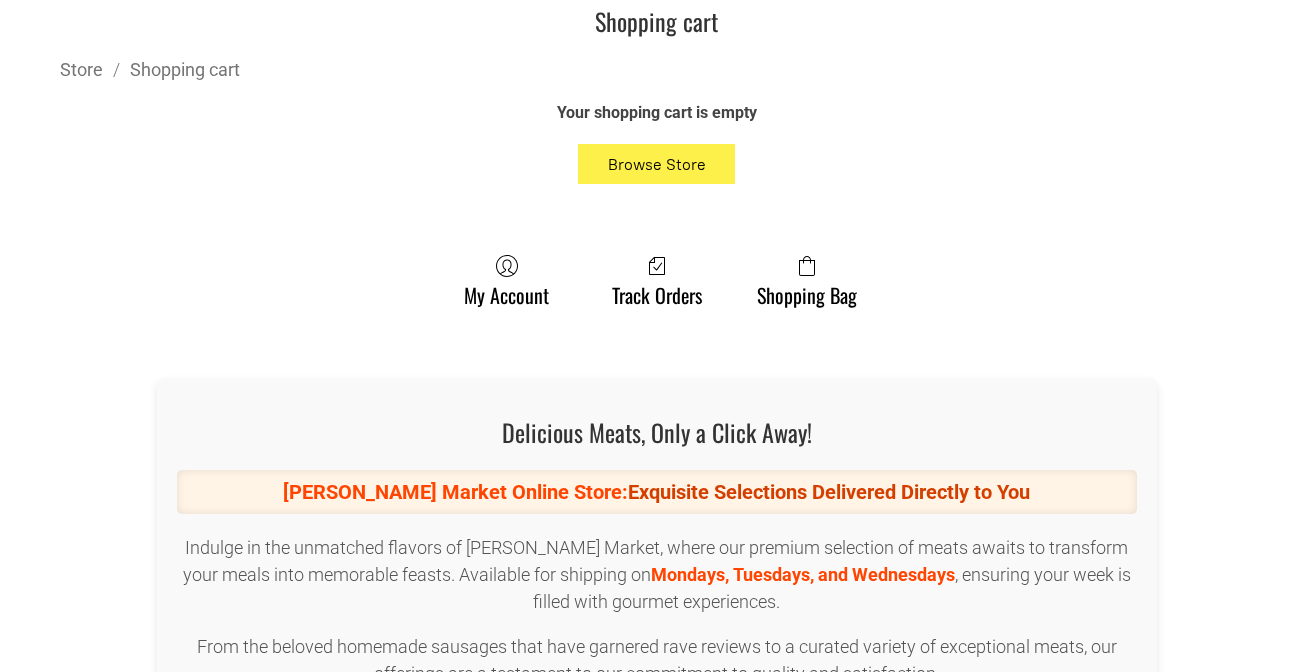 click on "Browse Store" 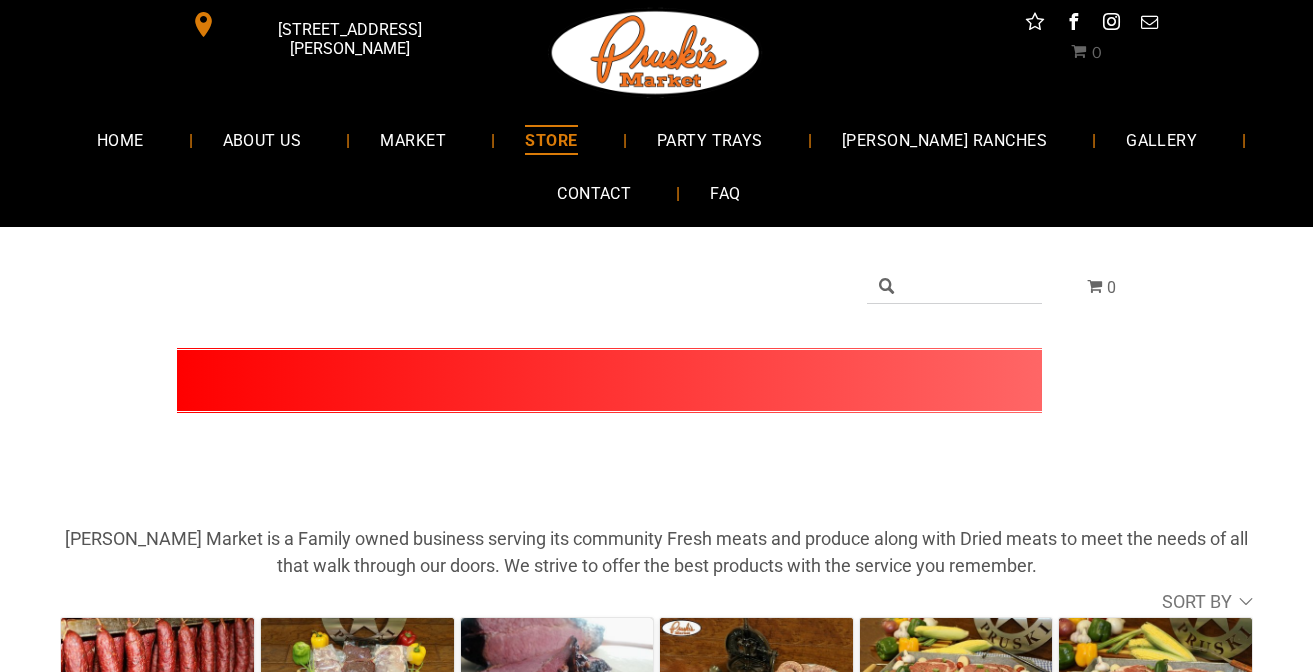 scroll, scrollTop: 0, scrollLeft: 0, axis: both 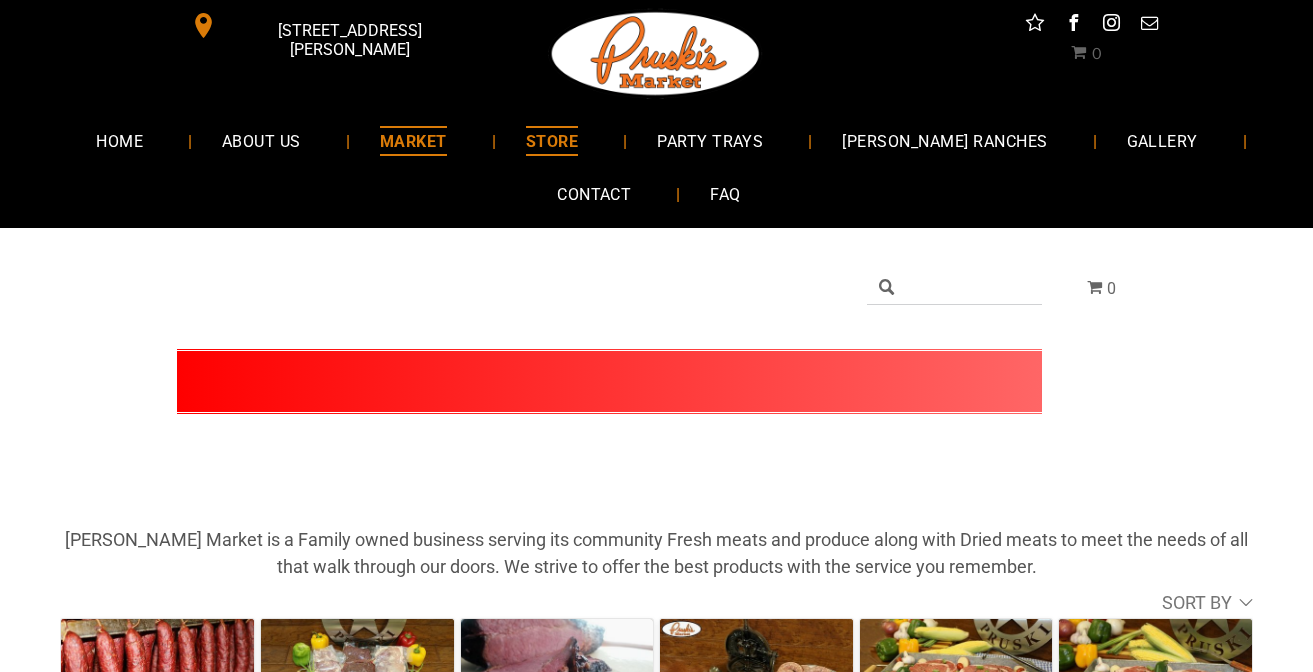 click on "MARKET" at bounding box center (413, 140) 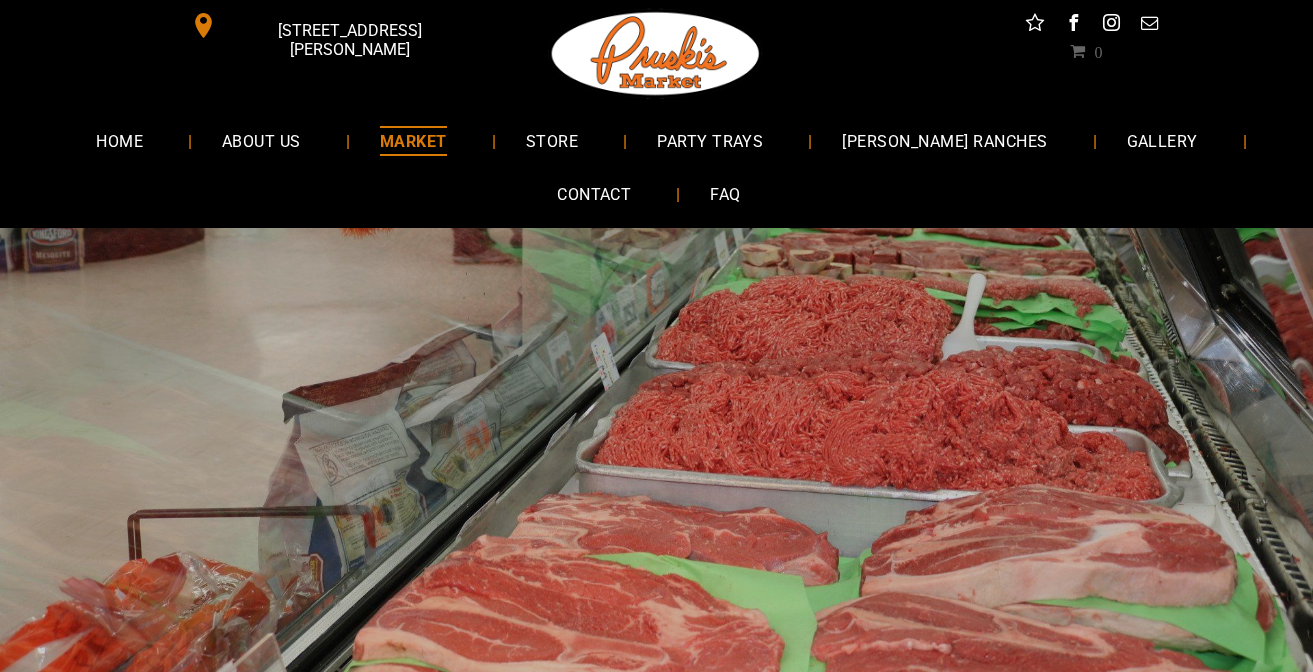 scroll, scrollTop: 0, scrollLeft: 0, axis: both 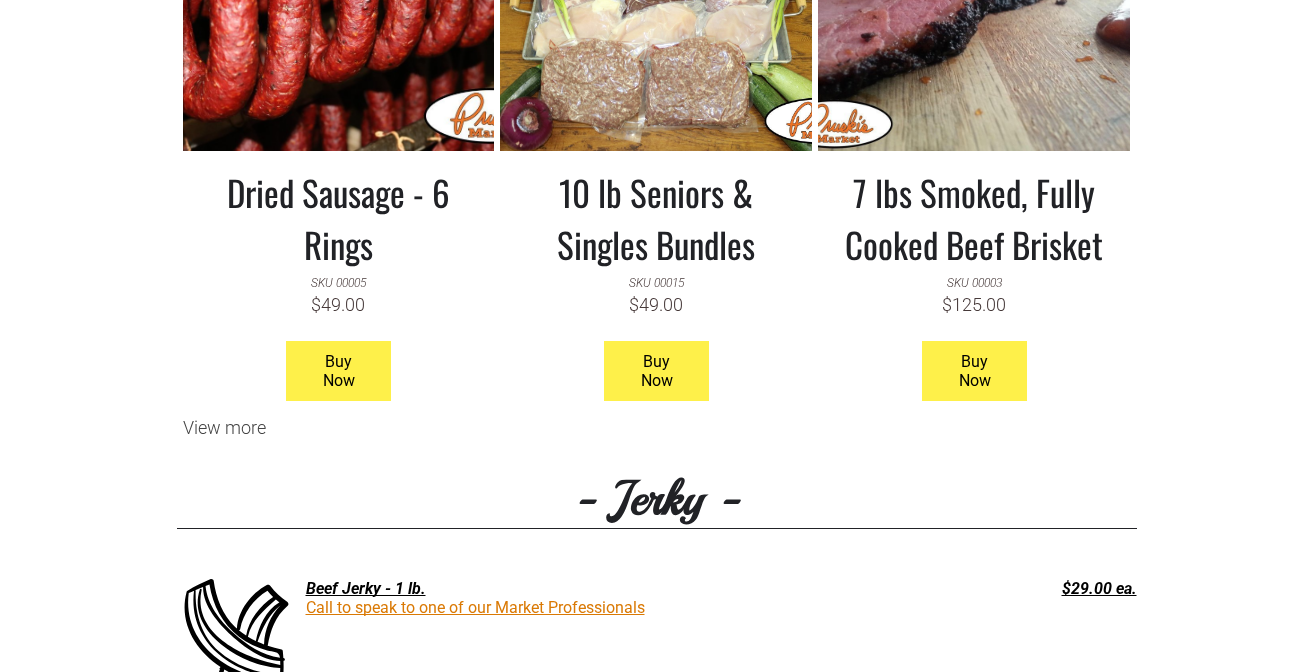 click on "View more" at bounding box center (657, 427) 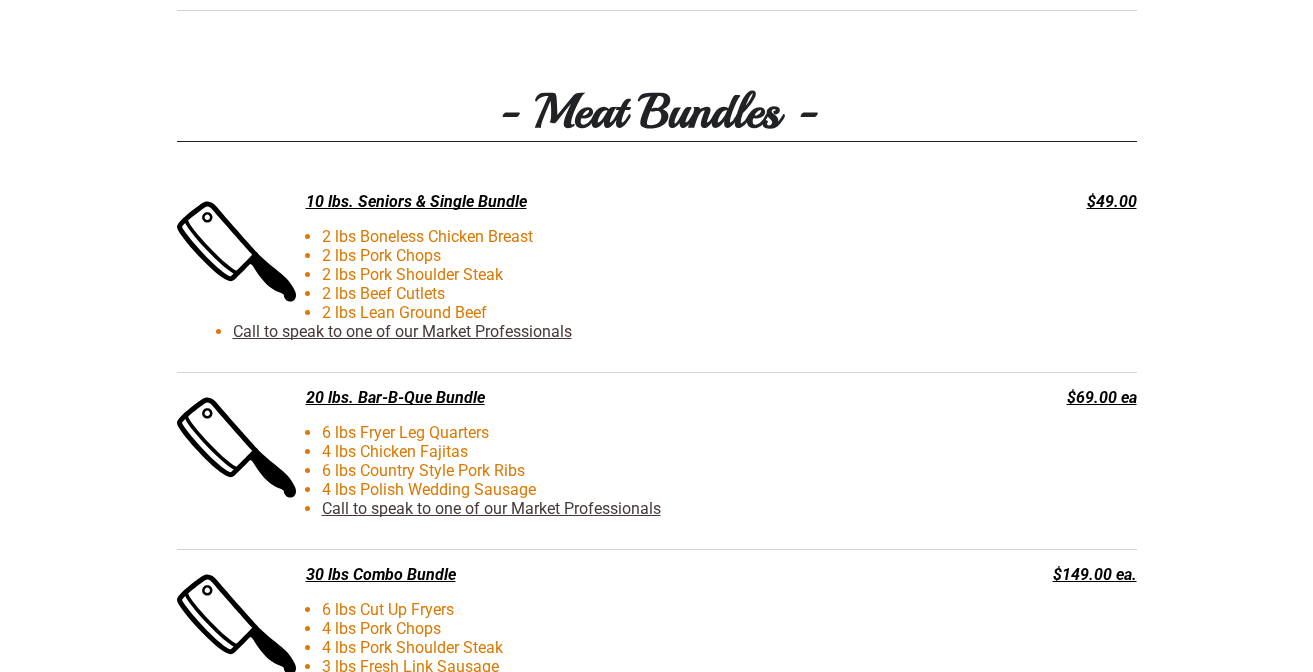 scroll, scrollTop: 6564, scrollLeft: 0, axis: vertical 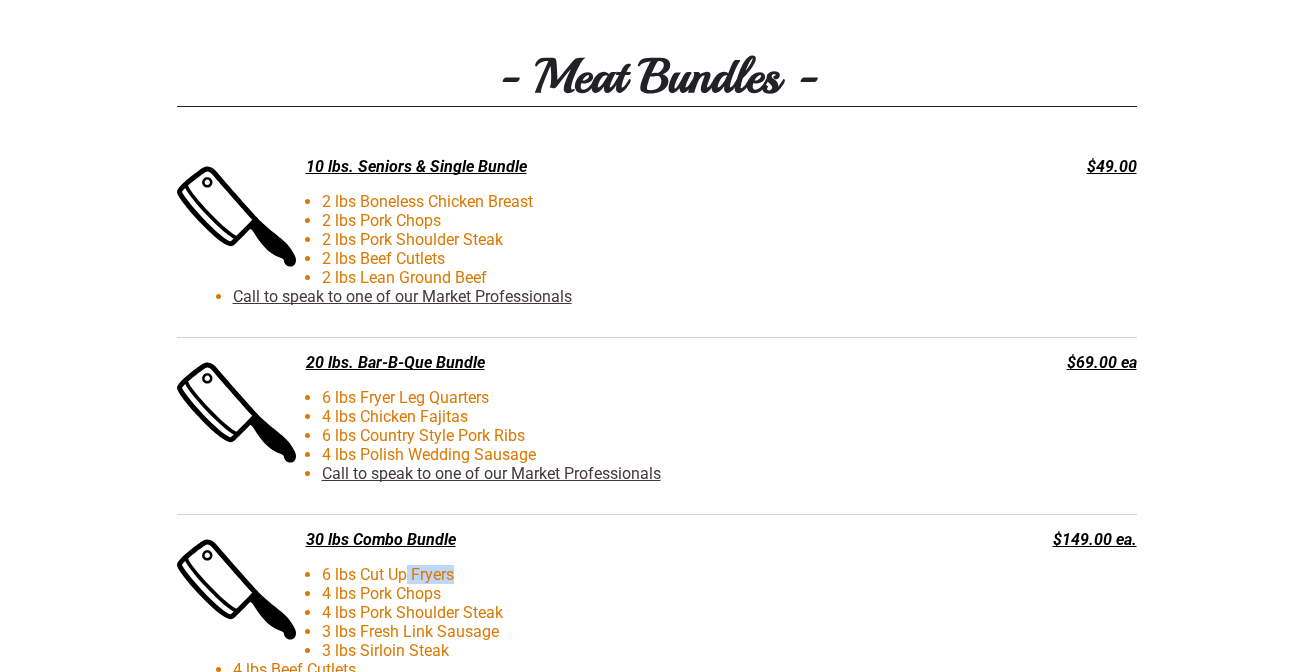 drag, startPoint x: 454, startPoint y: 578, endPoint x: 409, endPoint y: 574, distance: 45.17743 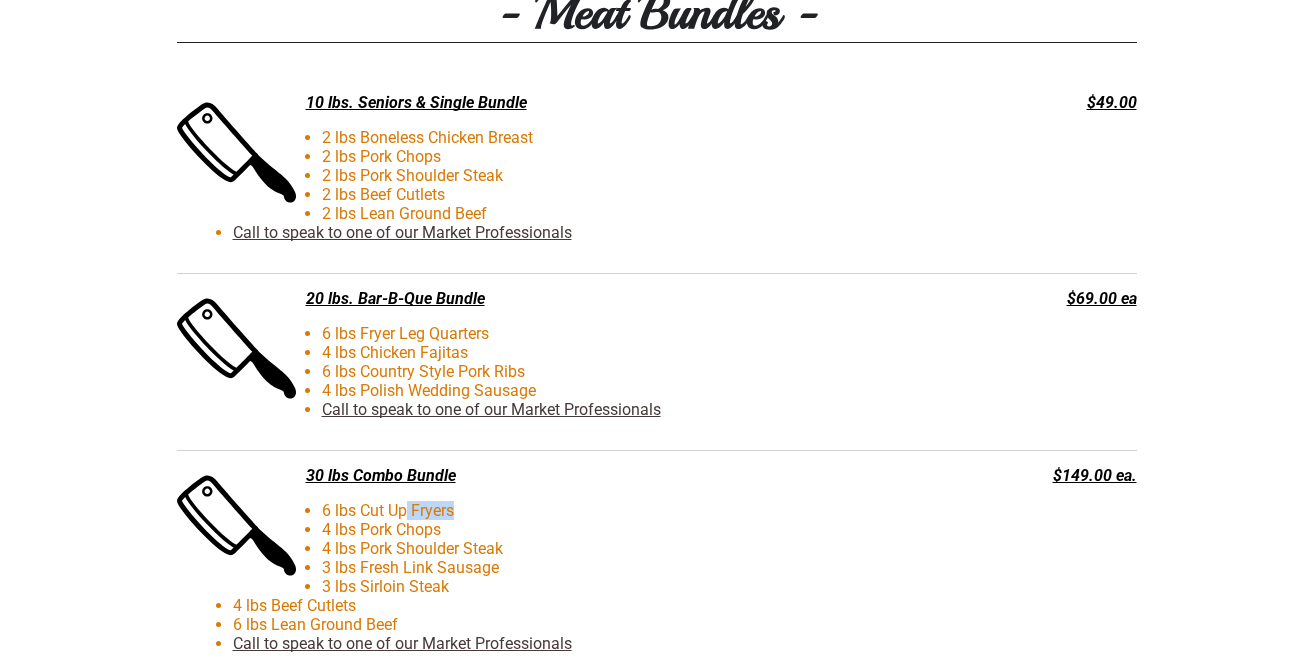 scroll, scrollTop: 6664, scrollLeft: 0, axis: vertical 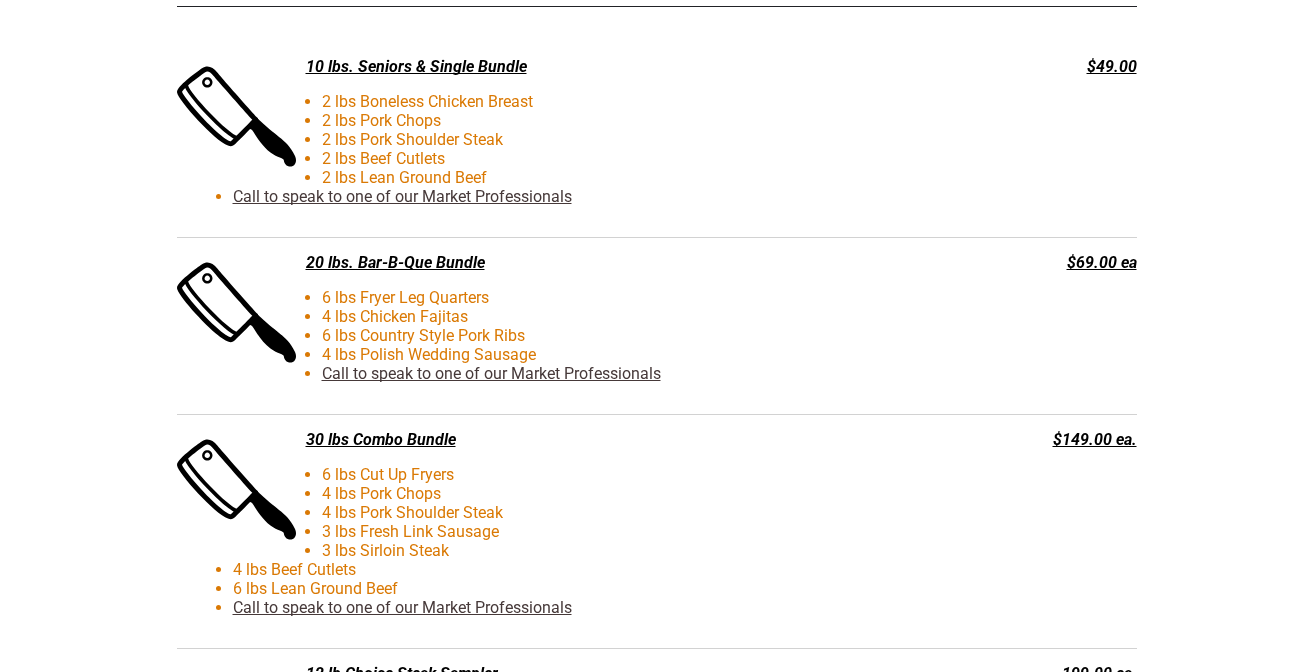 click on "Meat Market Menu
Dried Sausage - 6 Rings
SKU 00005
$49.00
Buy Now
10 lb Seniors & Singles Bundles
SKU 00015
$49.00
Buy Now
7 lbs Smoked, Fully Cooked Beef Brisket
SKU 00003
$125.00
Buy Now
6 lbs - “Da” Best Fresh Polish Wedding Sausage
SKU 00013
$39.00
Buy Now
The Ultimate Steak Box
SKU 00007
$119.00
Buy Now
6 – 12 oz Choice Angus Beef Ribeyes
SKU 00004
$119.00
Buy Now
Dried Box
SKU 00008
$49.00
Buy Now
20 lbs Bar B Que Bundle
SKU 00016
$69.00
Buy Now" at bounding box center [656, -1908] 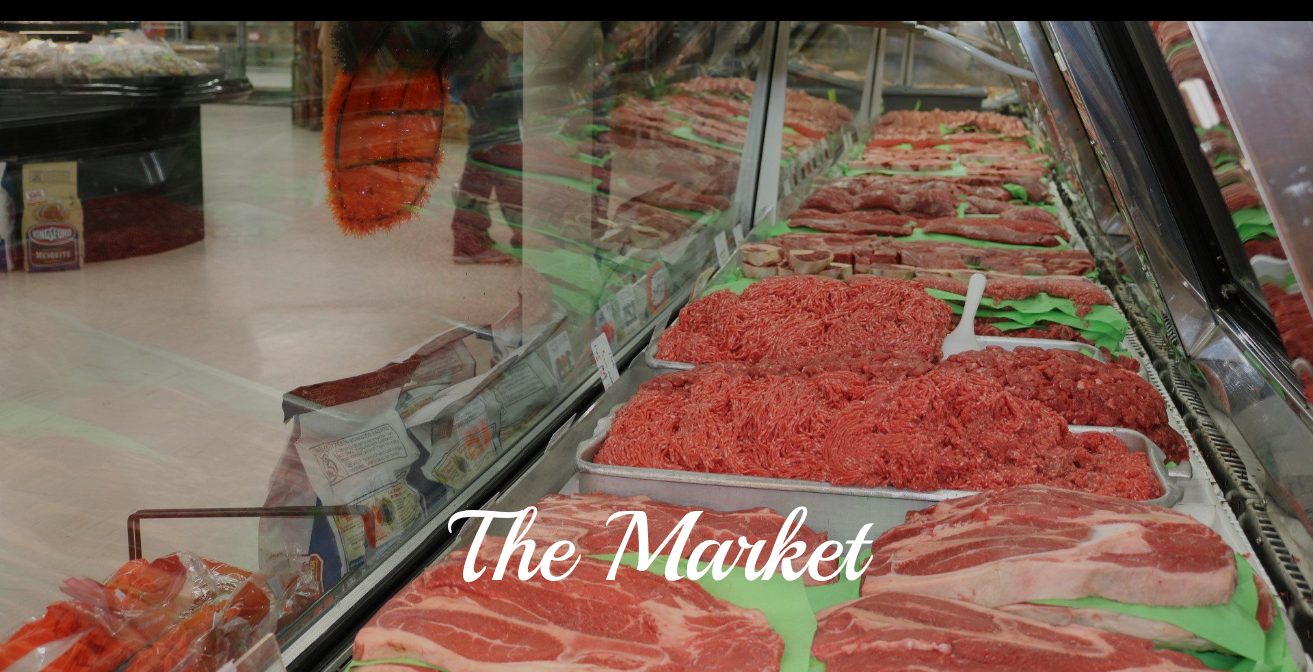 scroll, scrollTop: 0, scrollLeft: 0, axis: both 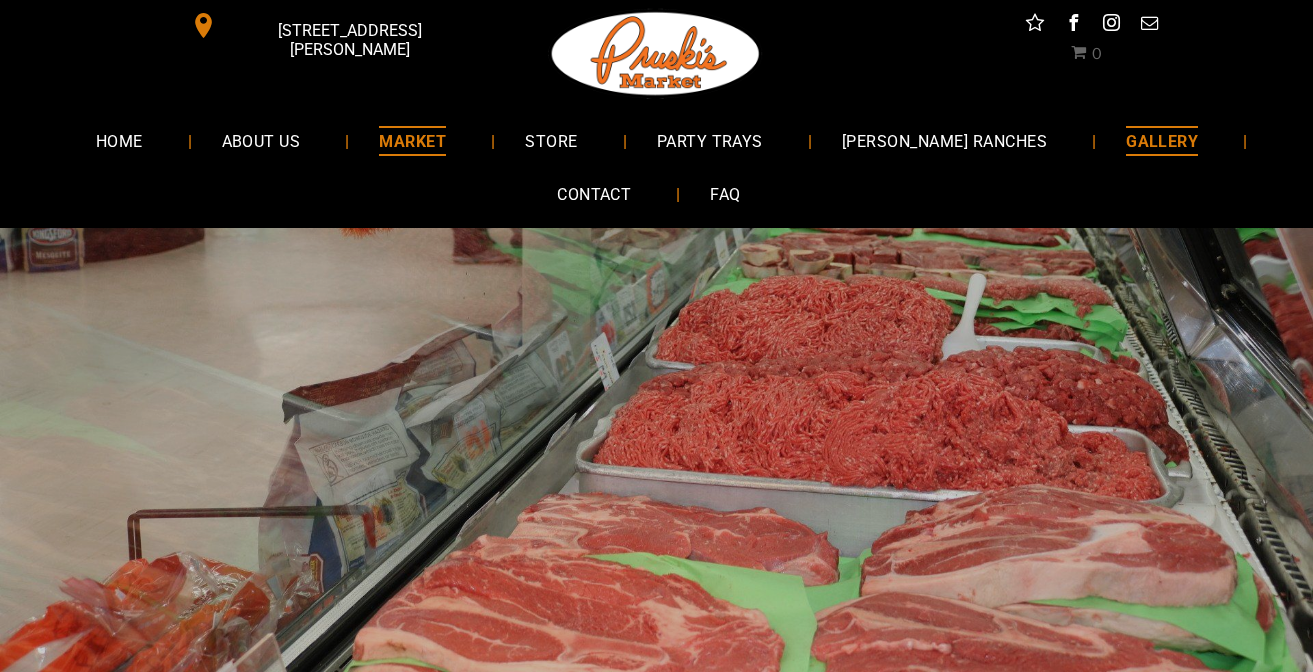 click on "GALLERY" at bounding box center [1162, 140] 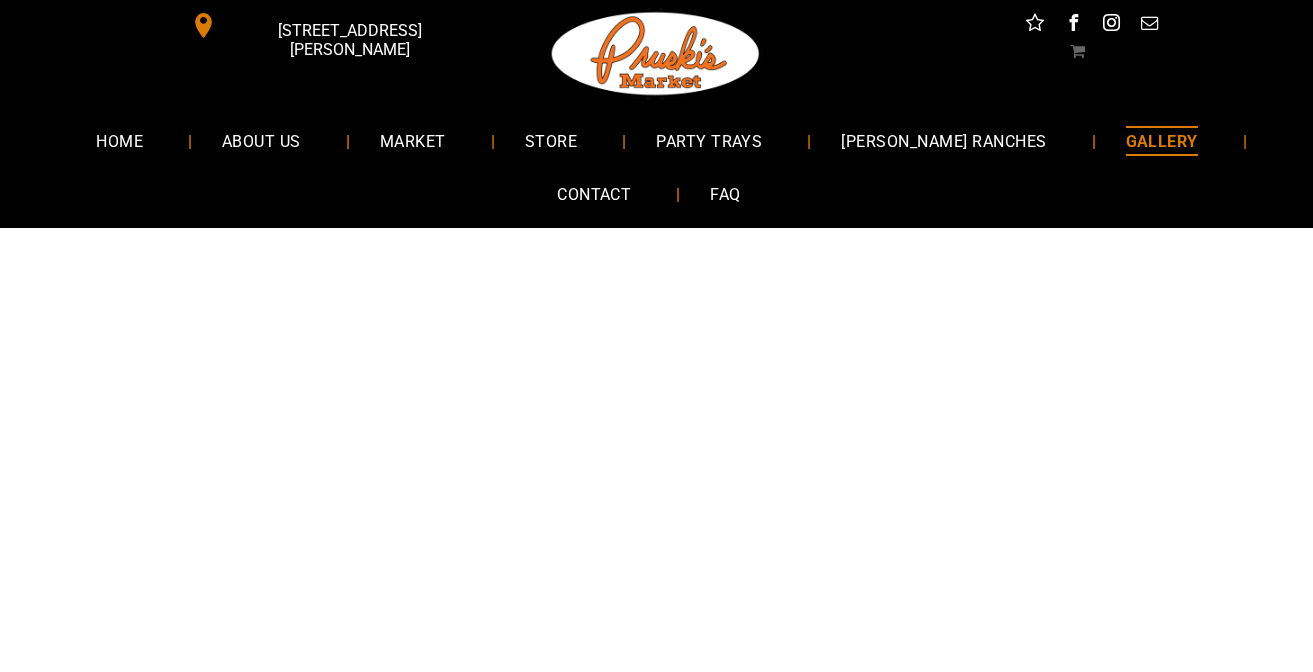 scroll, scrollTop: 0, scrollLeft: 0, axis: both 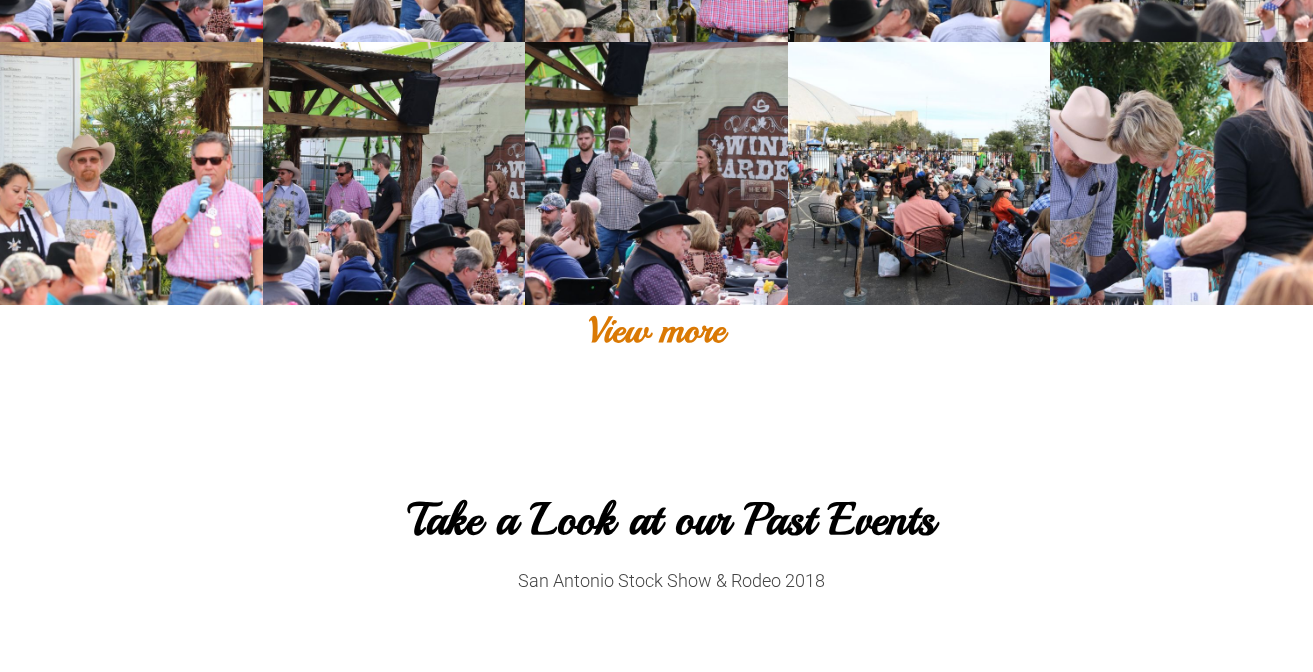 click on "Button
Button
Button
Button
Button
Button
Button
Button
Button
Button
Button
Button
Button
Button
Button
Button
Button
Button
Button
Button" at bounding box center [656, 68] 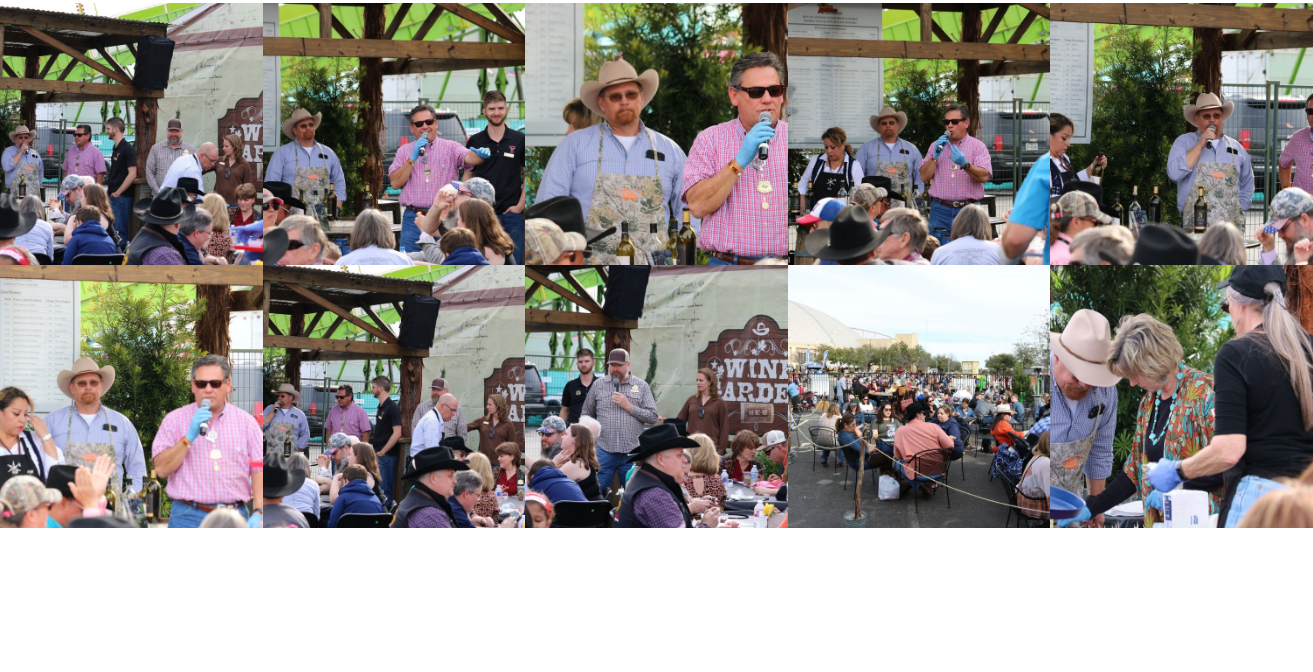 scroll, scrollTop: 0, scrollLeft: 0, axis: both 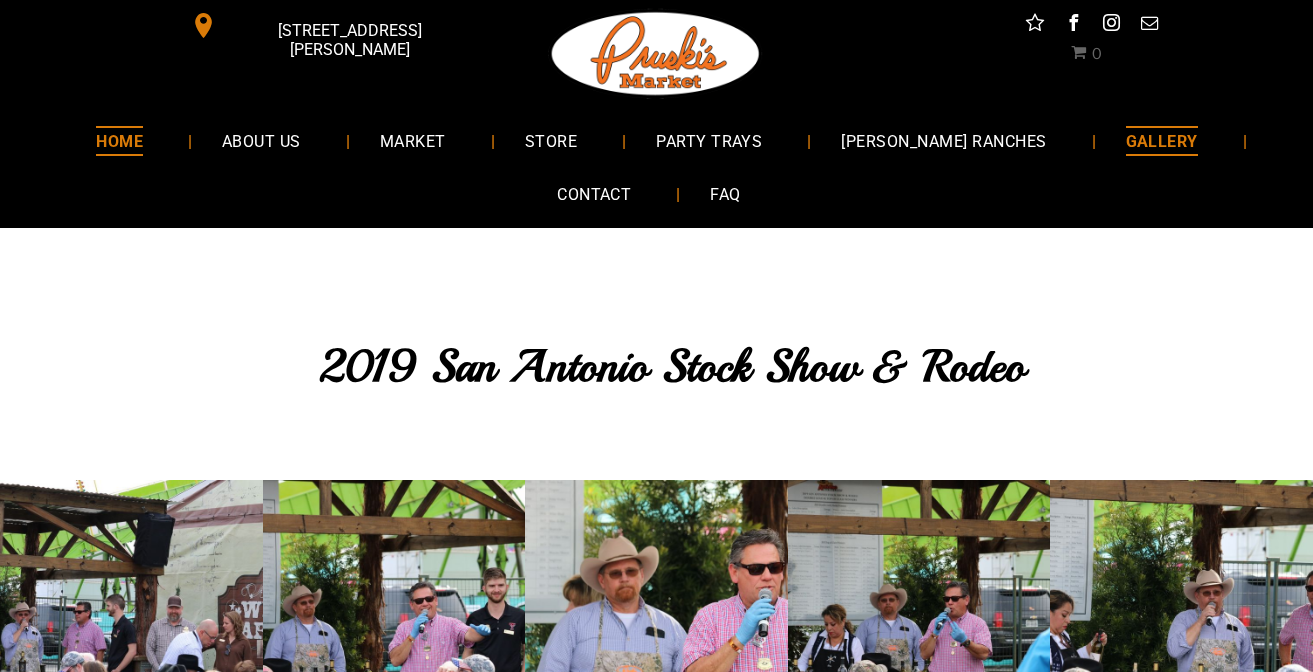 click on "HOME" at bounding box center (119, 140) 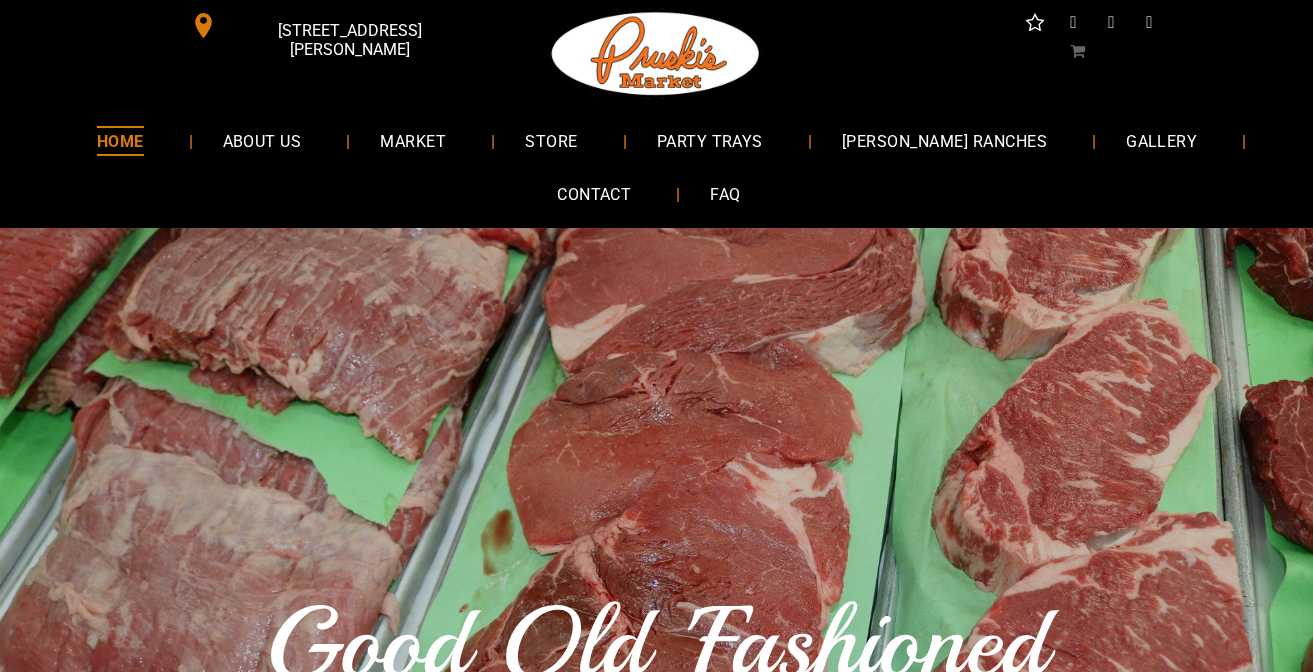 scroll, scrollTop: 0, scrollLeft: 0, axis: both 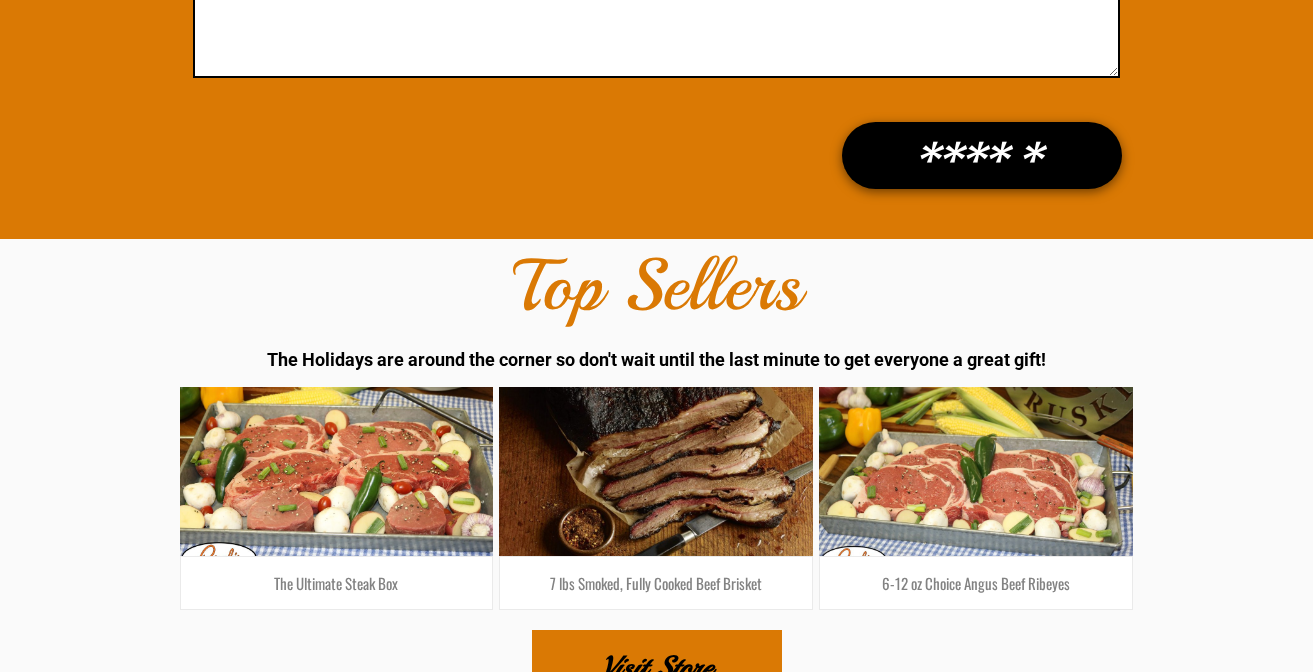 click on "Visit Store" at bounding box center (656, 667) 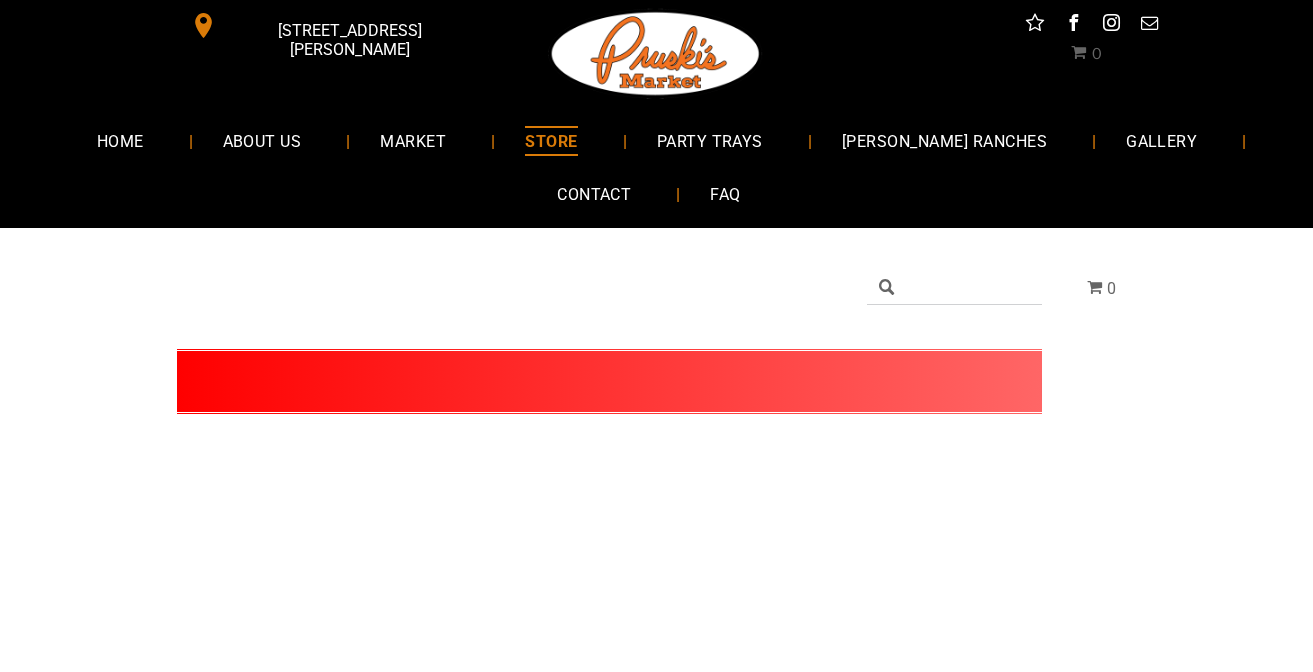 scroll, scrollTop: 0, scrollLeft: 0, axis: both 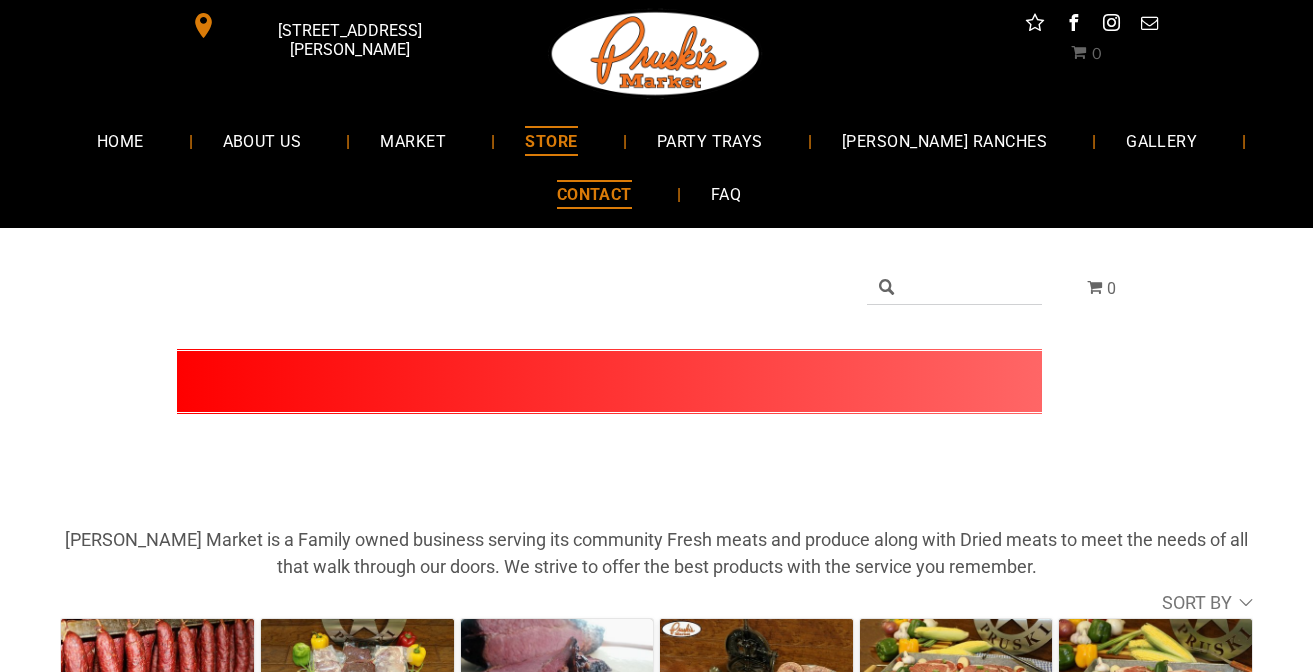 click on "CONTACT" at bounding box center (594, 194) 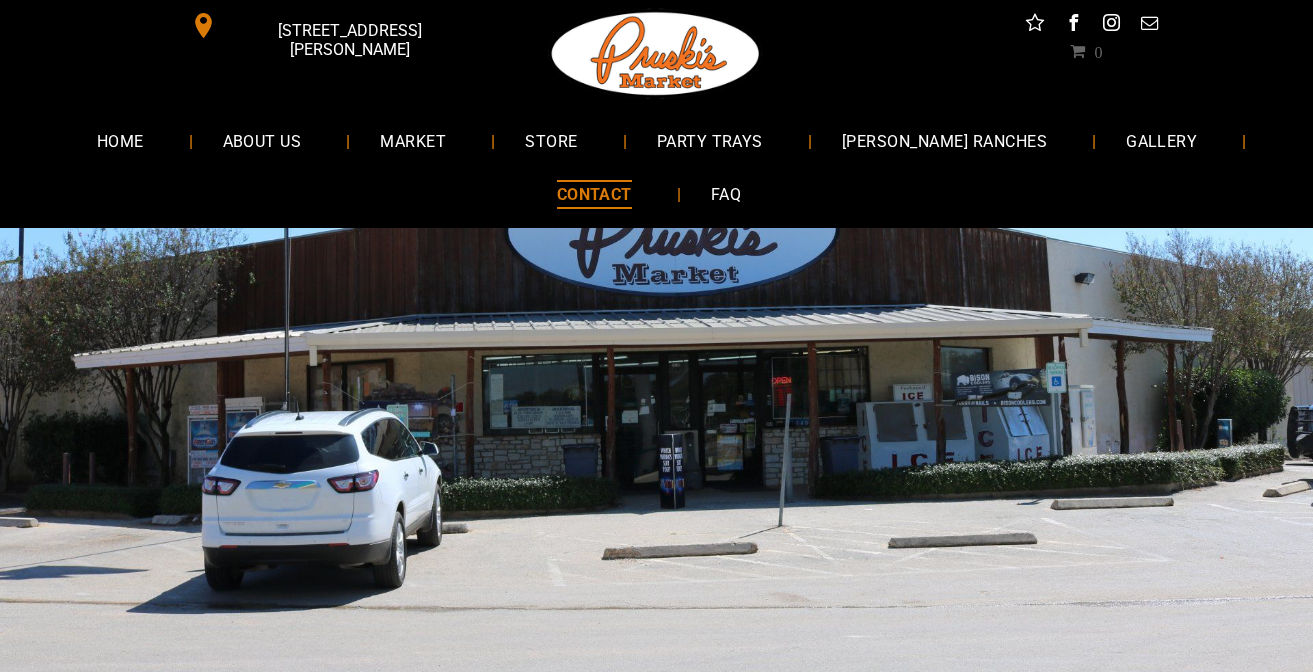 scroll, scrollTop: 0, scrollLeft: 0, axis: both 